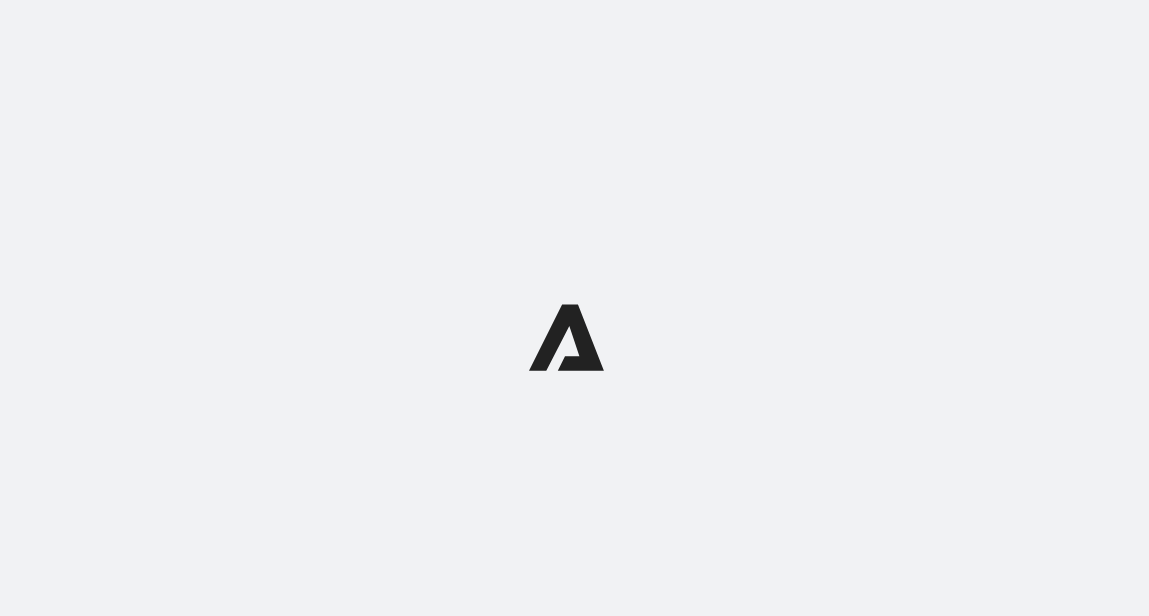scroll, scrollTop: 0, scrollLeft: 0, axis: both 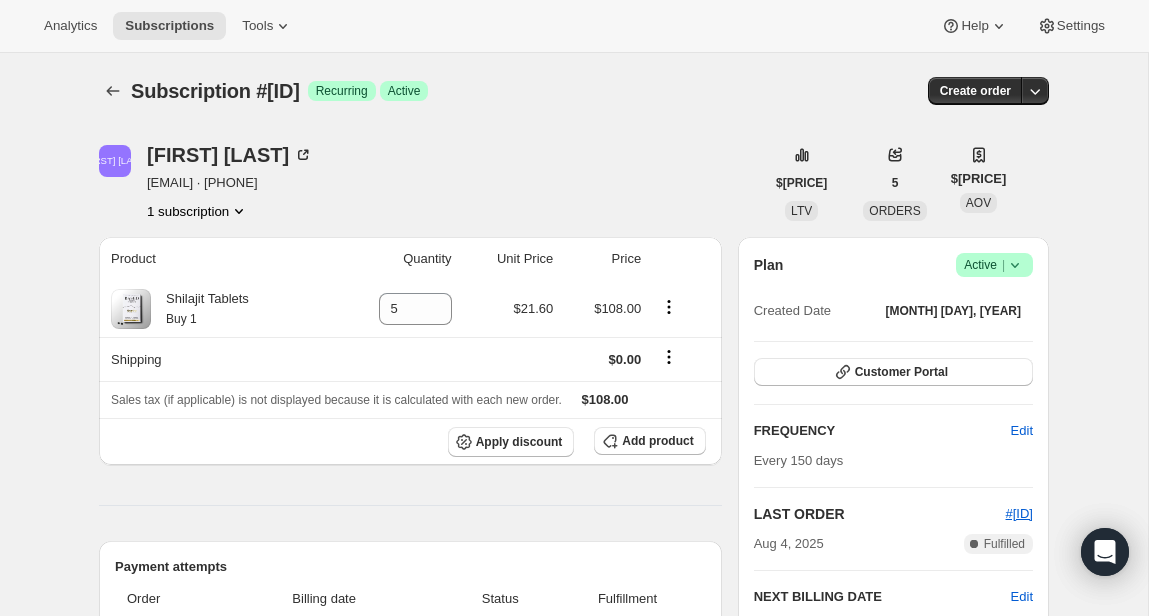 click on "Success Active |" at bounding box center (994, 265) 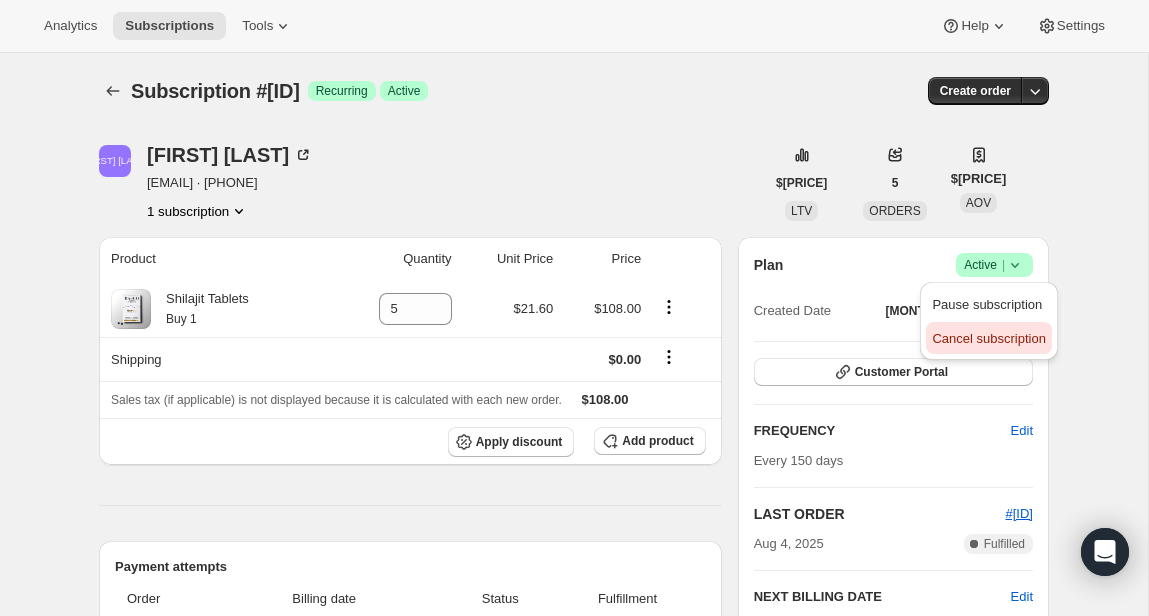 click on "Cancel subscription" at bounding box center [988, 338] 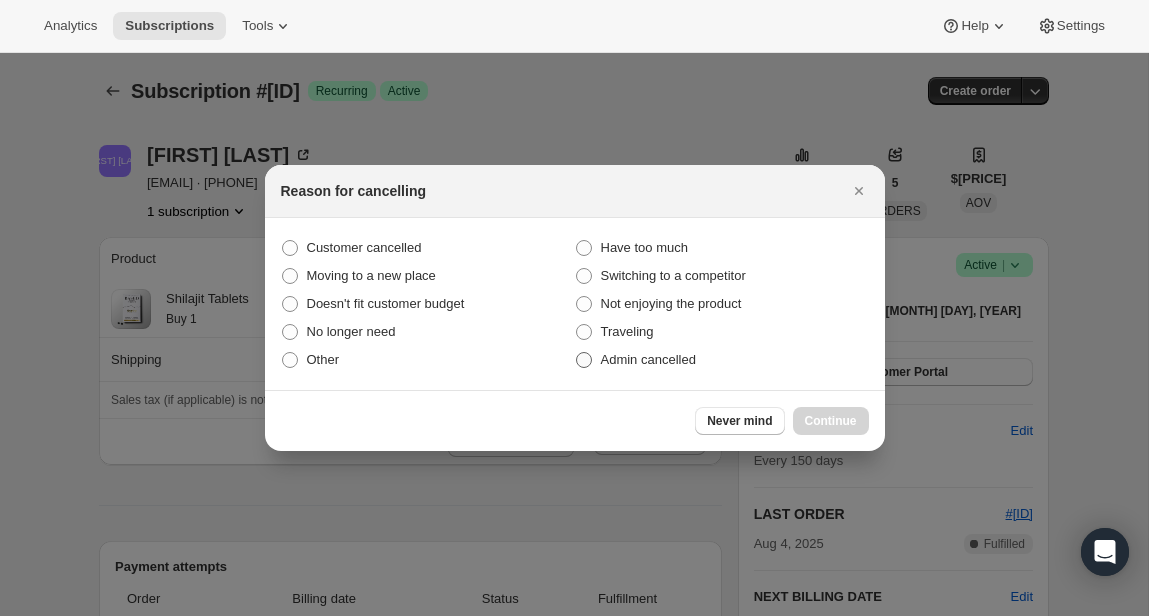 click on "Admin cancelled" at bounding box center (648, 359) 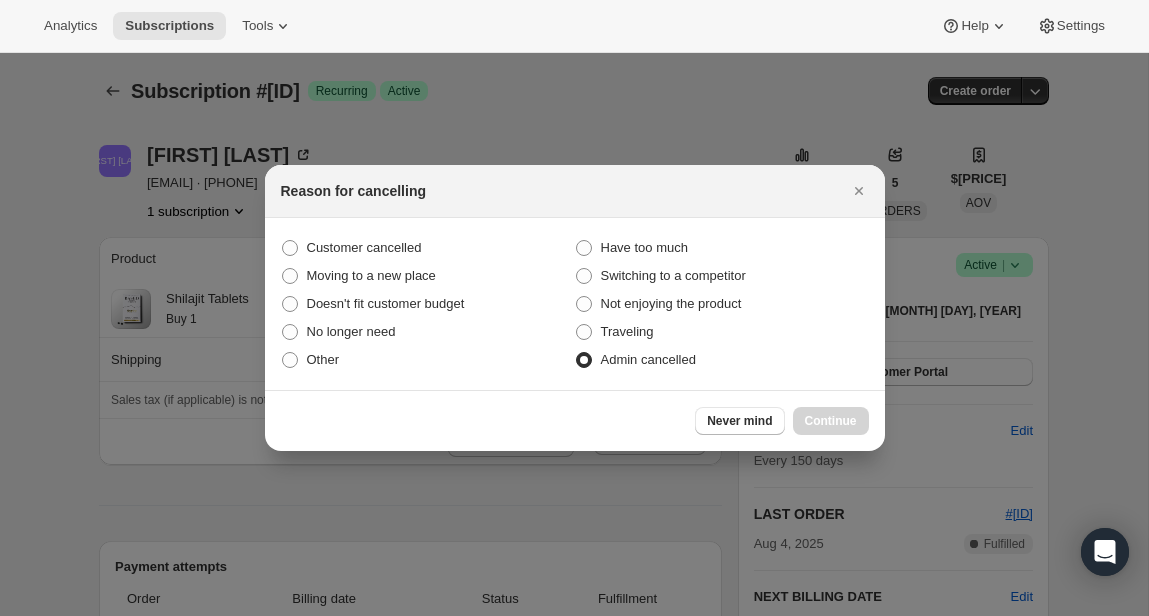 radio on "true" 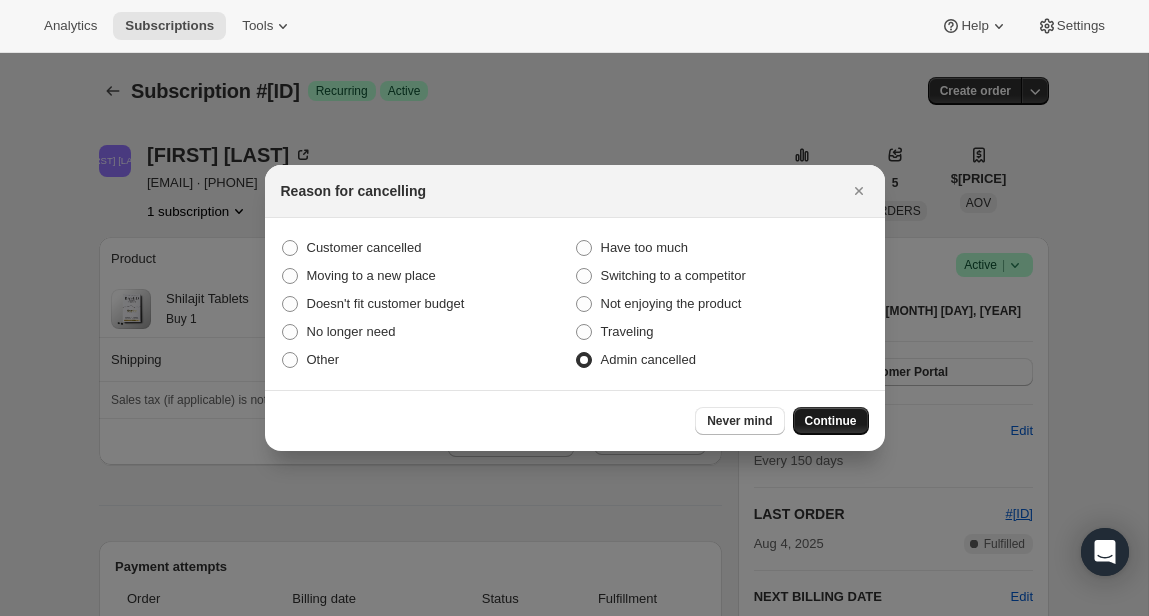 click on "Continue" at bounding box center [831, 421] 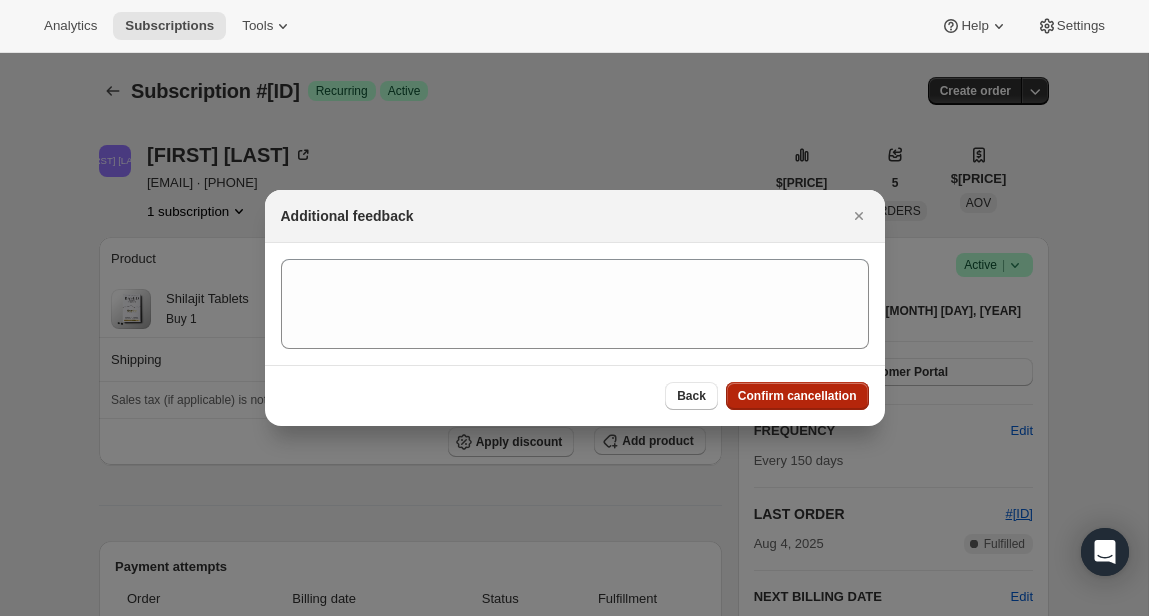 click on "Confirm cancellation" at bounding box center (797, 396) 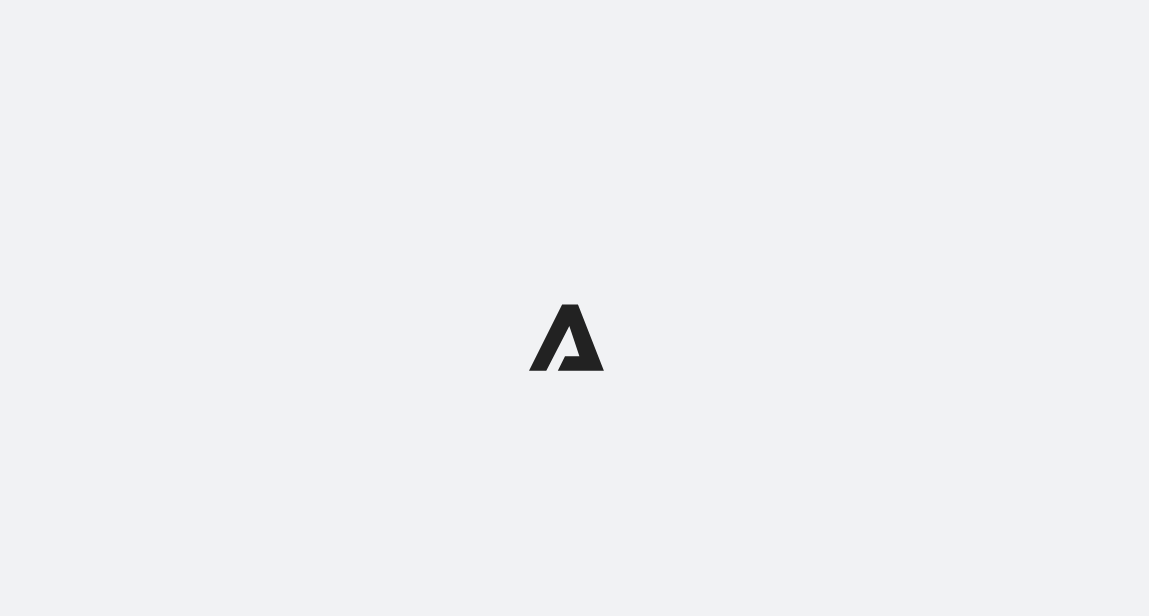 scroll, scrollTop: 0, scrollLeft: 0, axis: both 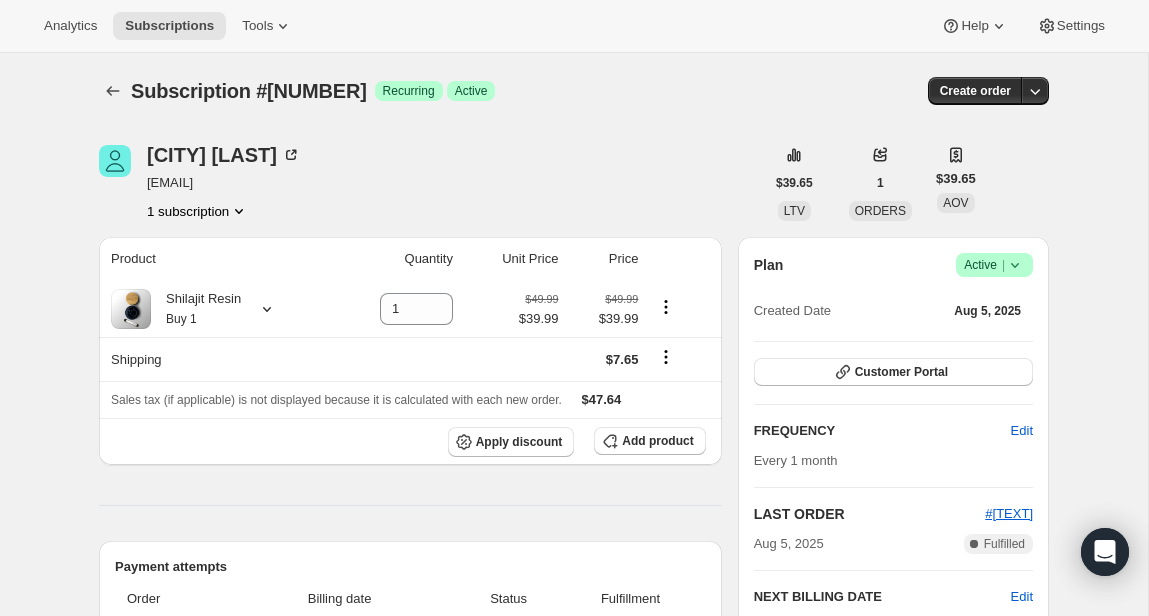click 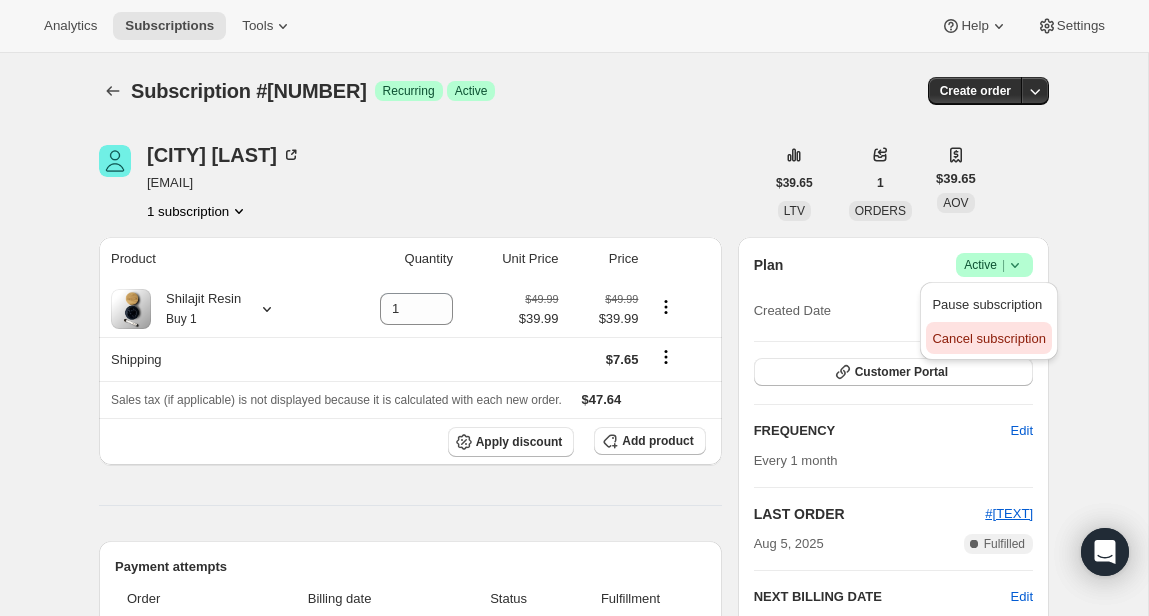 click on "Cancel subscription" at bounding box center [988, 338] 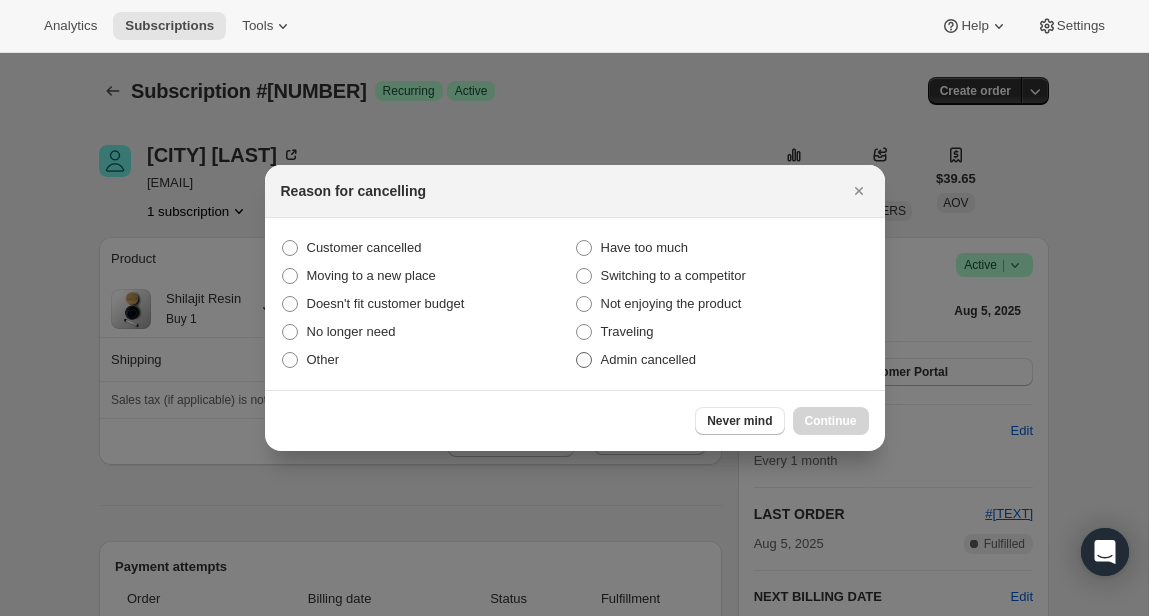 click on "Admin cancelled" at bounding box center [648, 359] 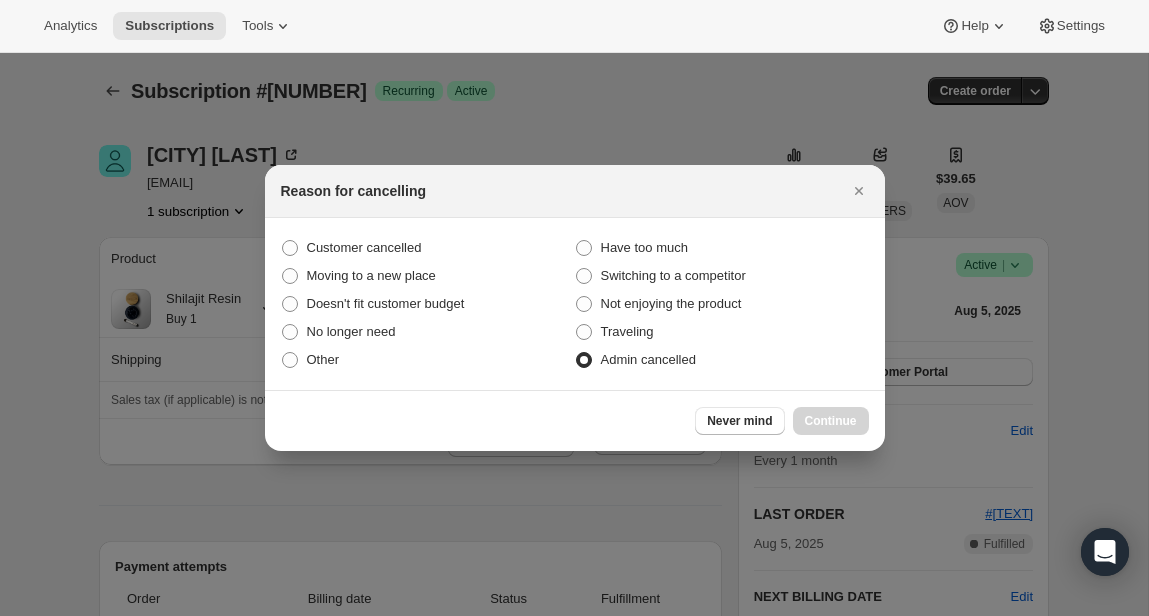 radio on "true" 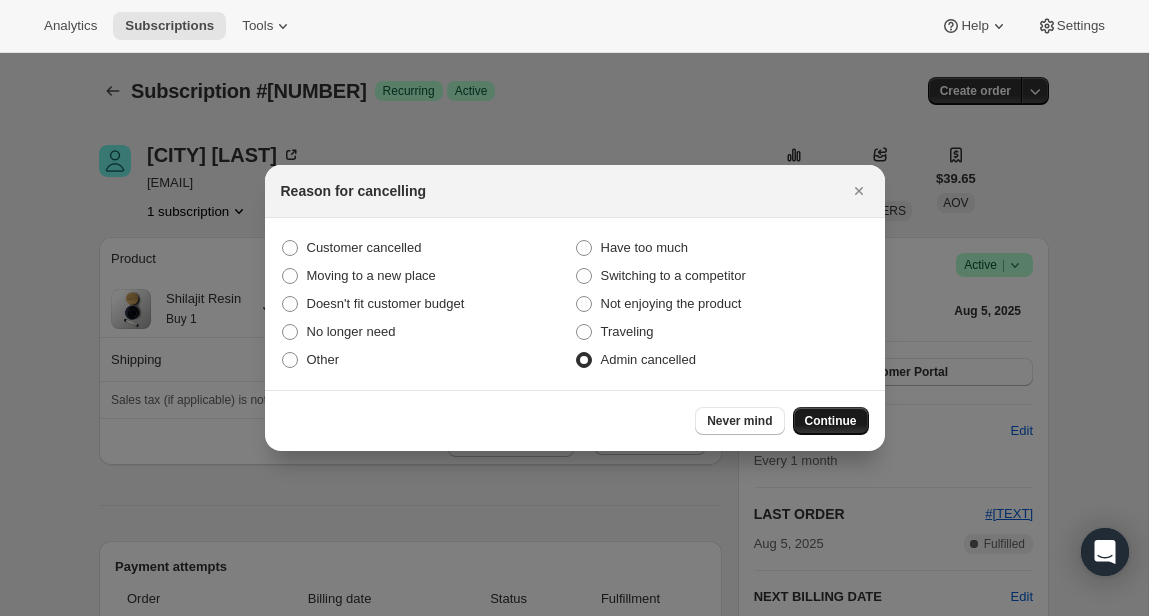 click on "Continue" at bounding box center (831, 421) 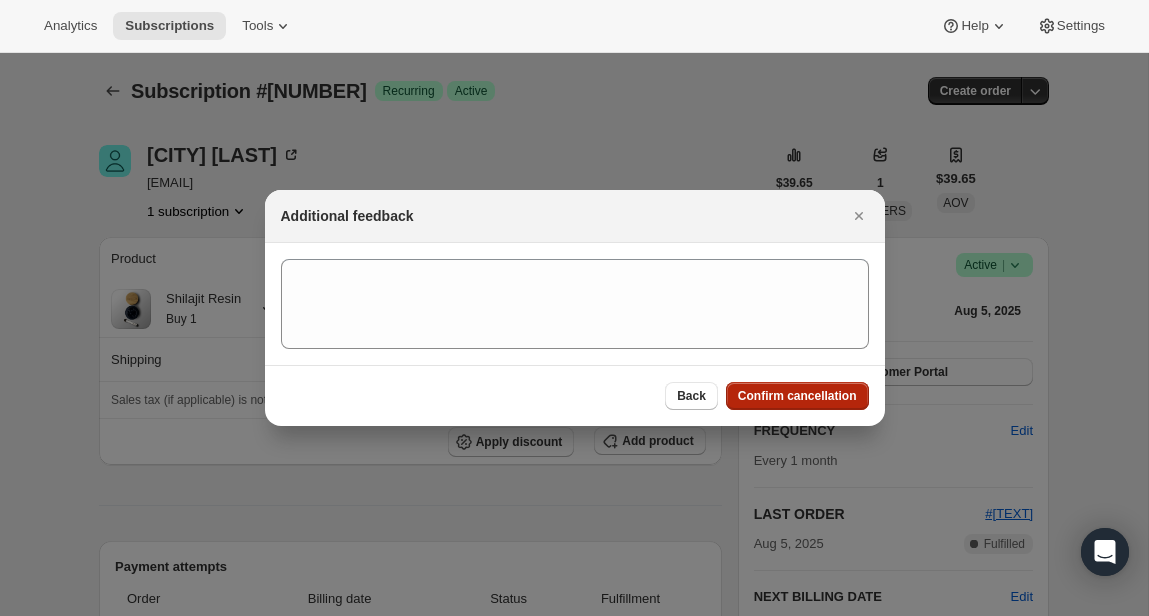 click on "Confirm cancellation" at bounding box center [797, 396] 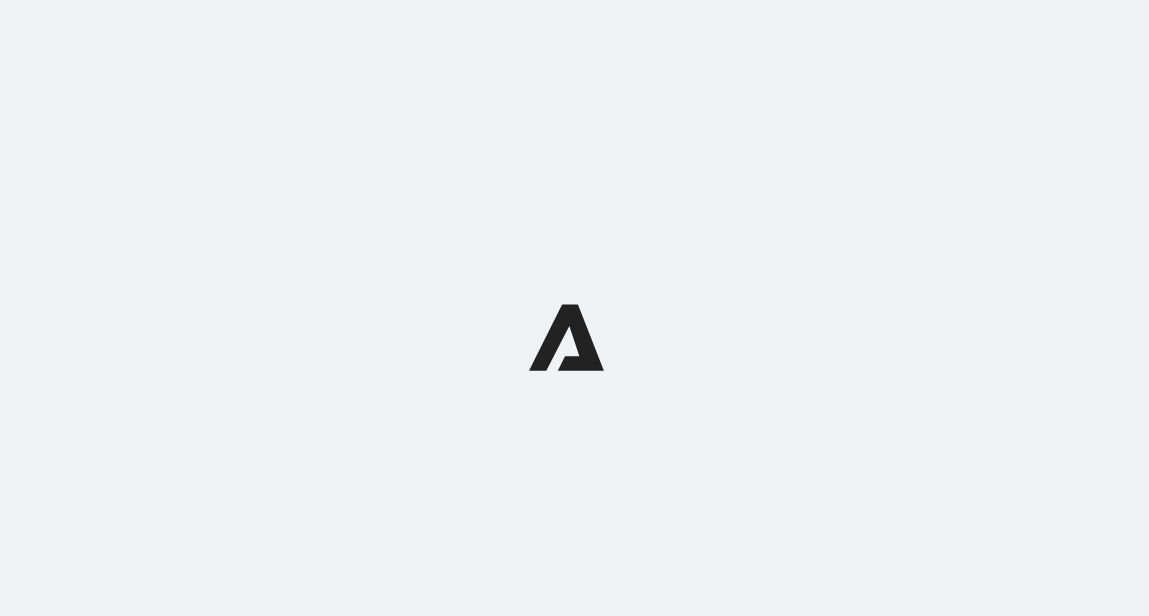 scroll, scrollTop: 0, scrollLeft: 0, axis: both 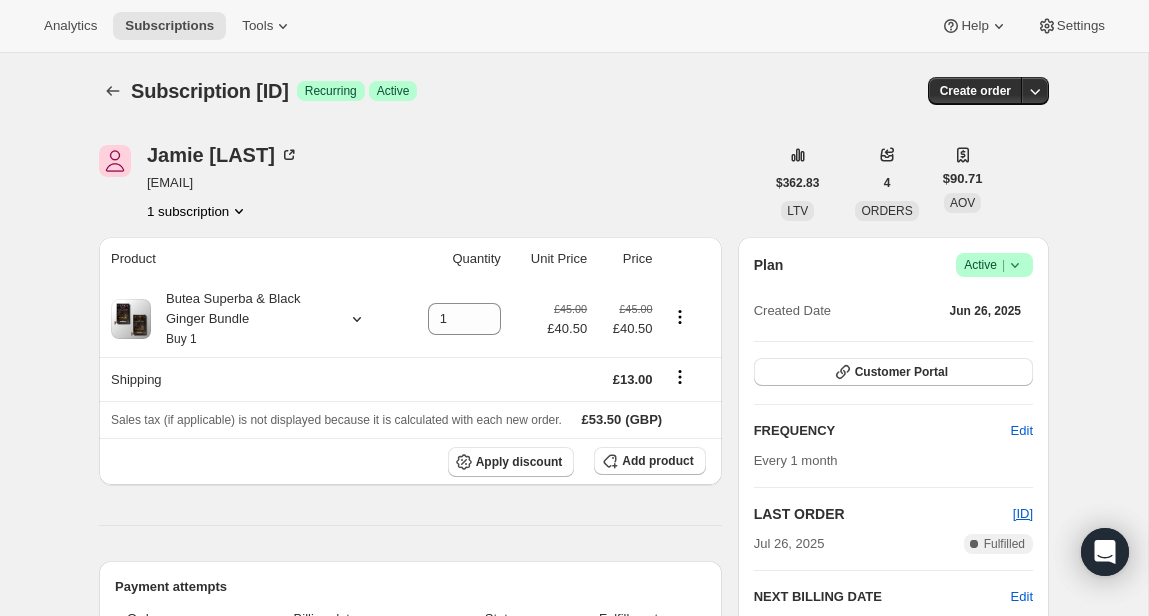 click 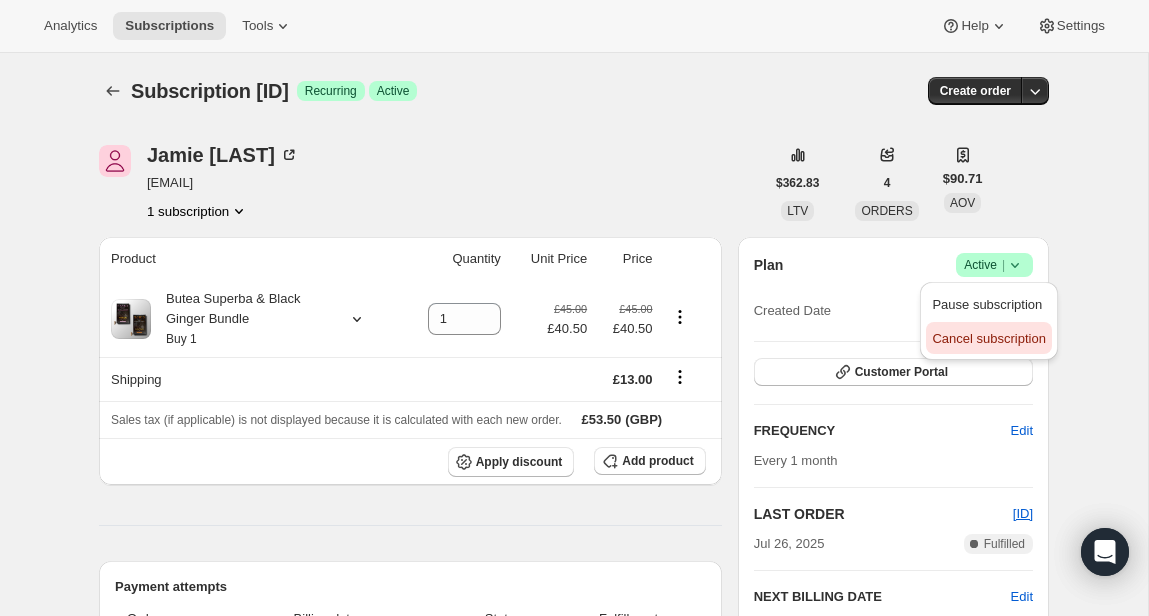 click on "Cancel subscription" at bounding box center (988, 338) 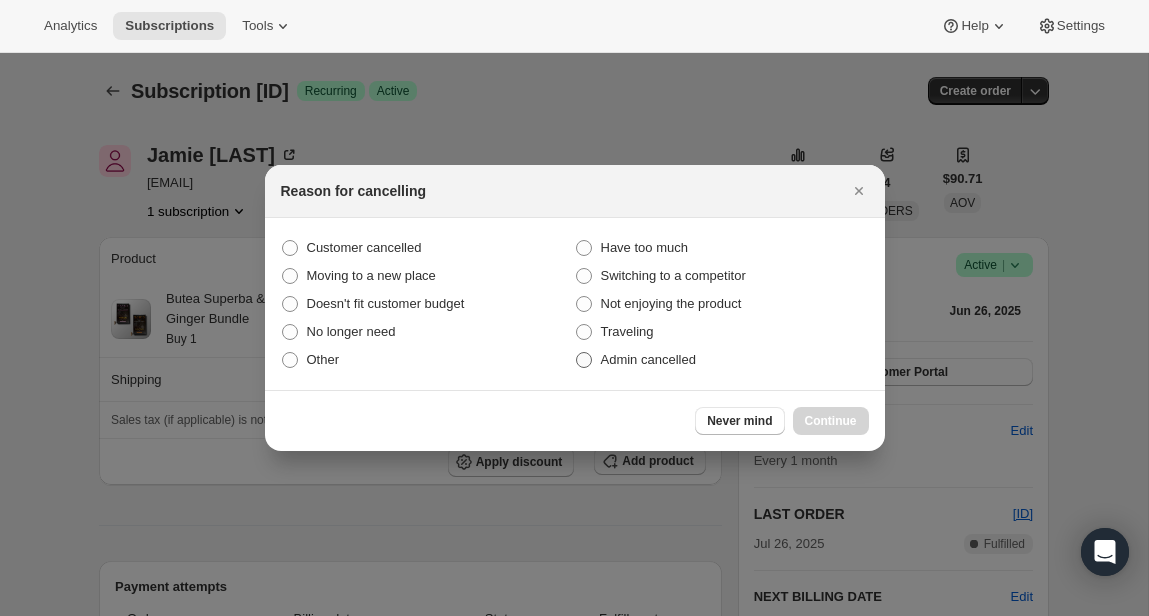 click on "Admin cancelled" at bounding box center (648, 359) 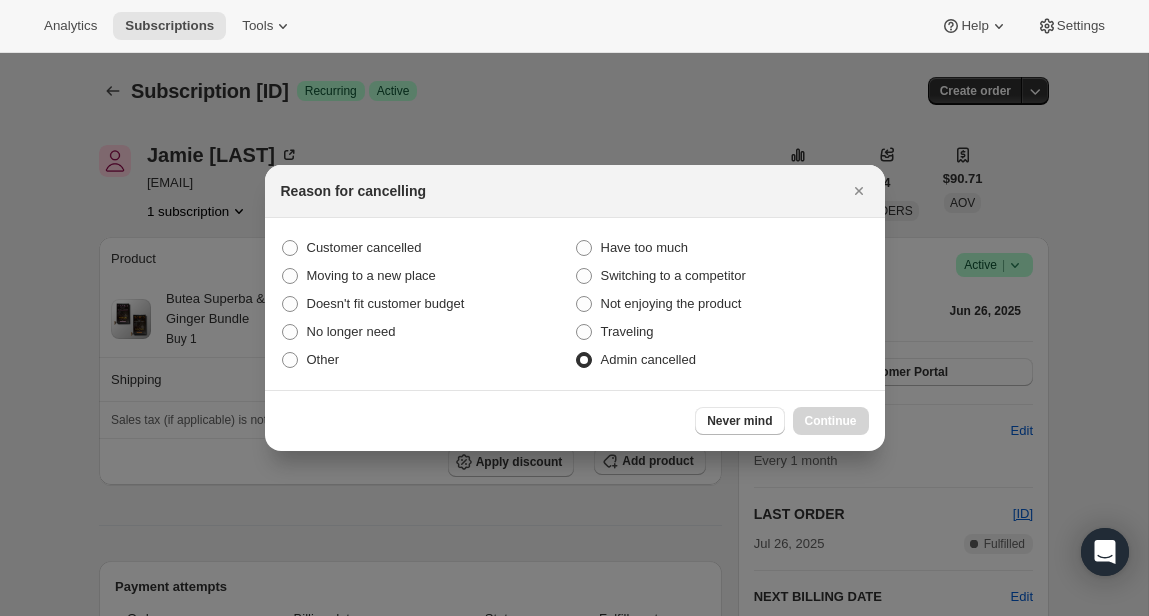 radio on "true" 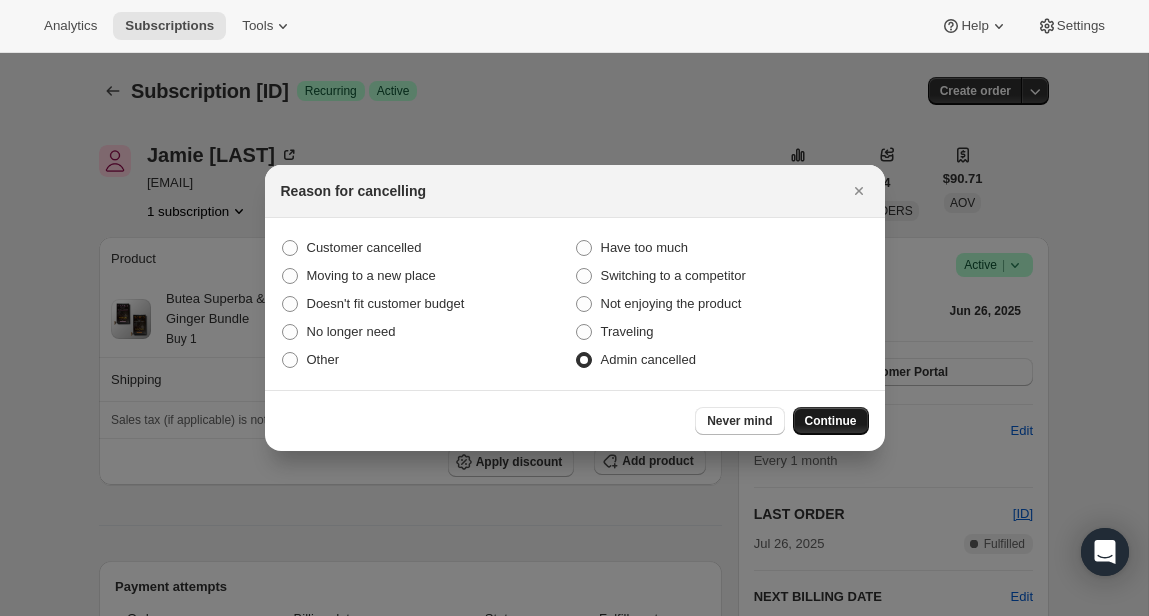 click on "Continue" at bounding box center (831, 421) 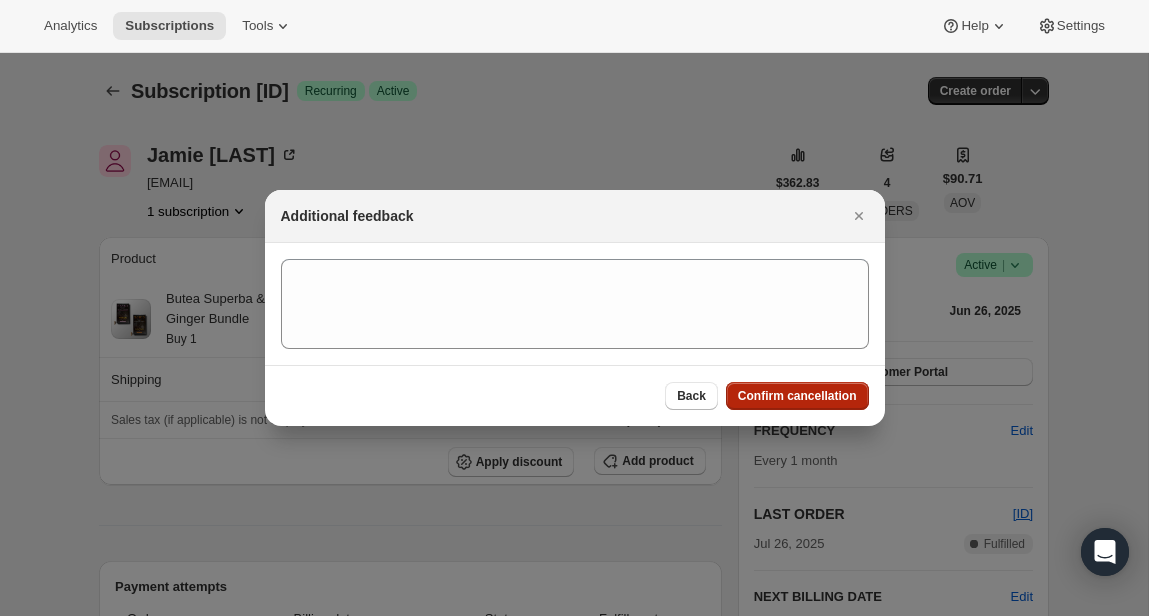 click on "Confirm cancellation" at bounding box center [797, 396] 